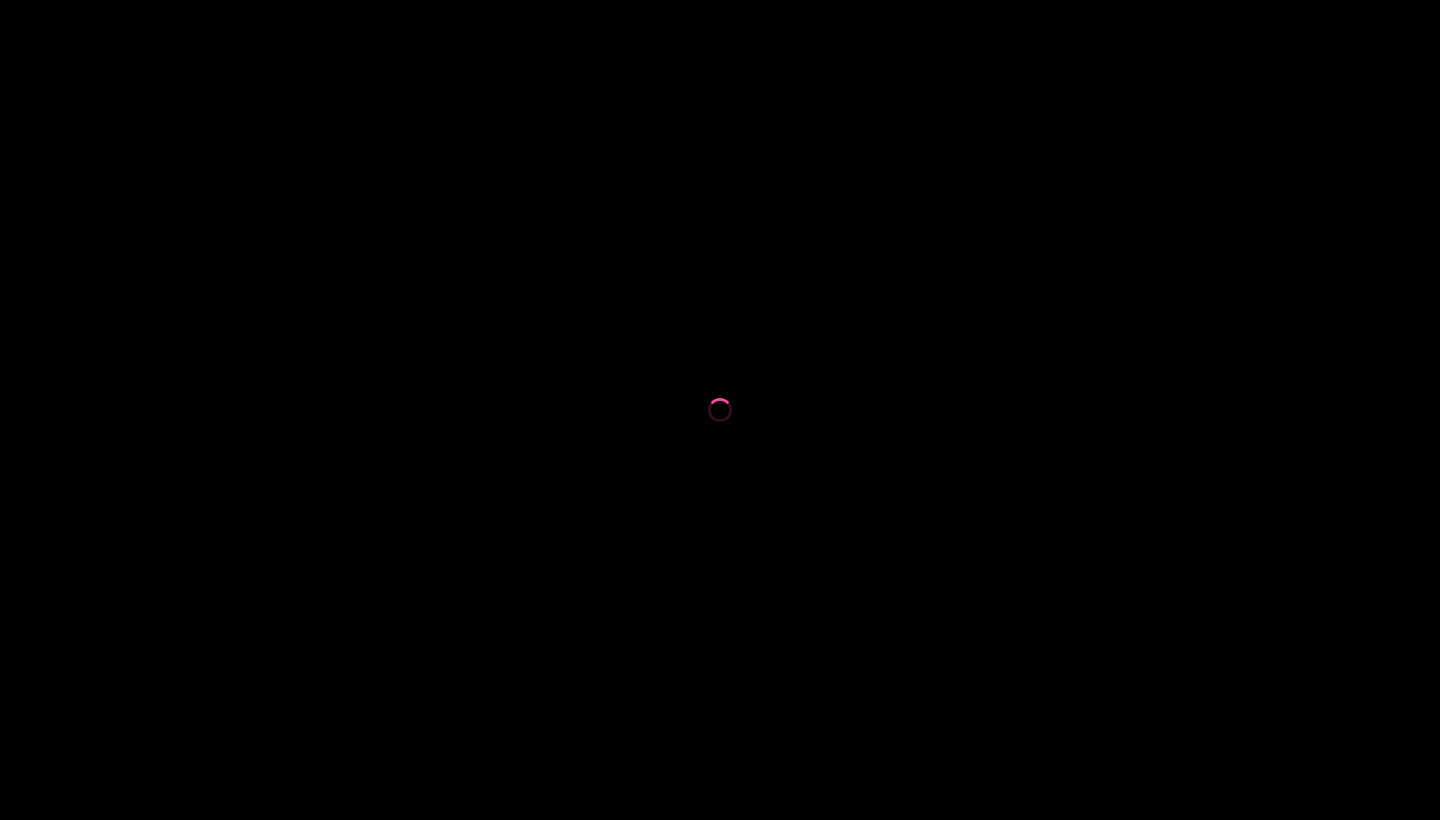 scroll, scrollTop: 0, scrollLeft: 0, axis: both 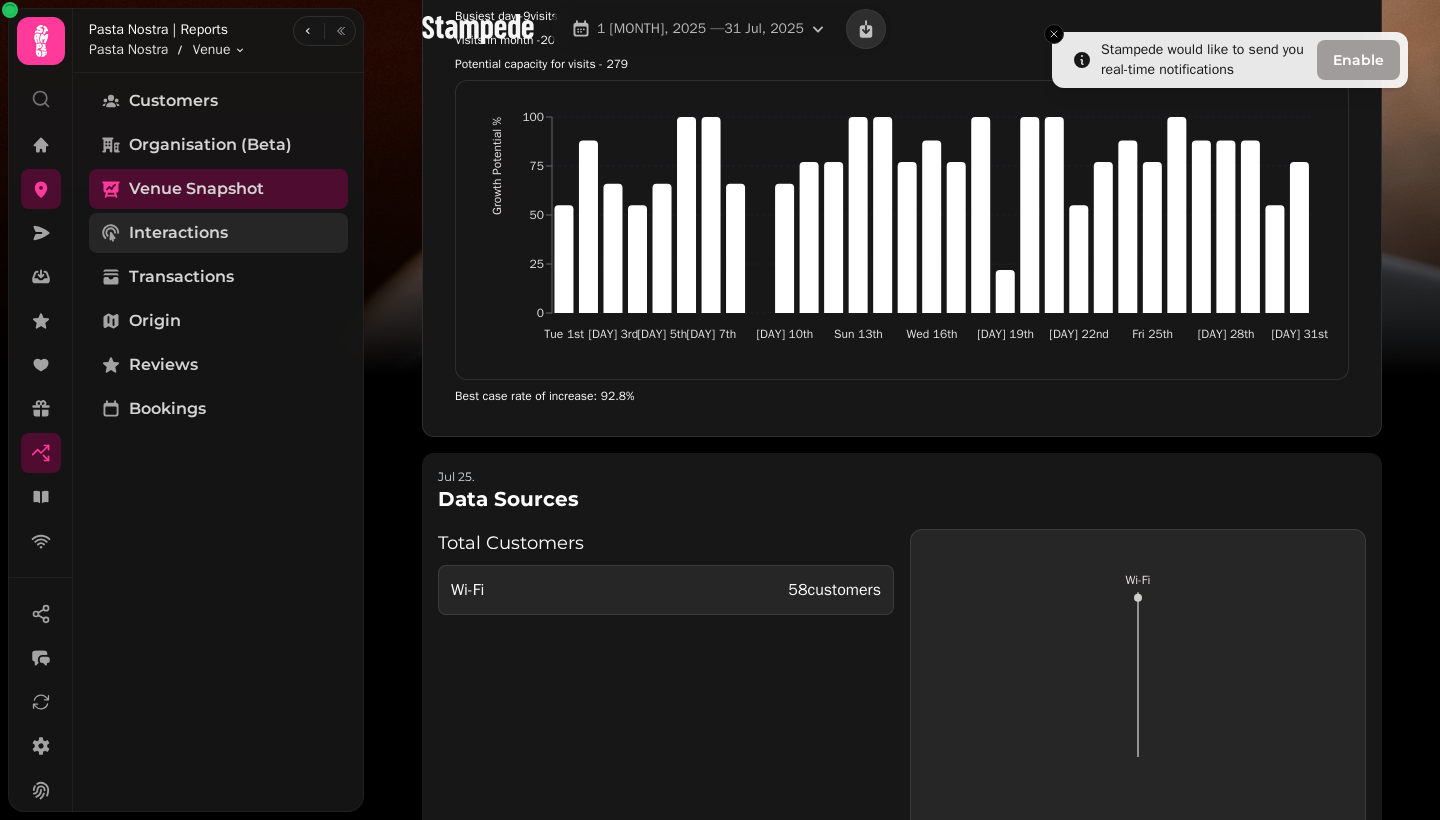 click on "Interactions" at bounding box center [218, 233] 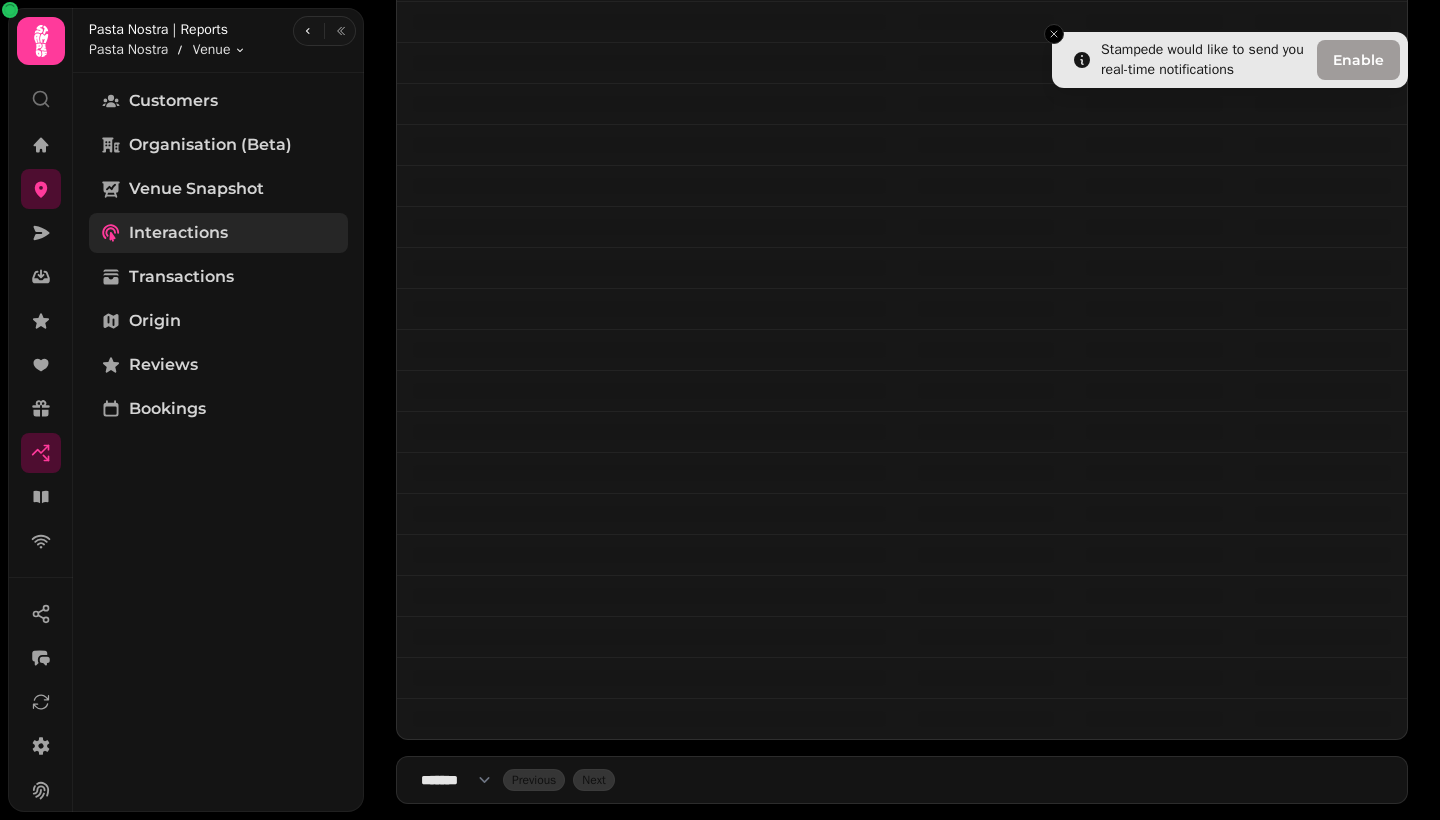 scroll, scrollTop: 463, scrollLeft: 0, axis: vertical 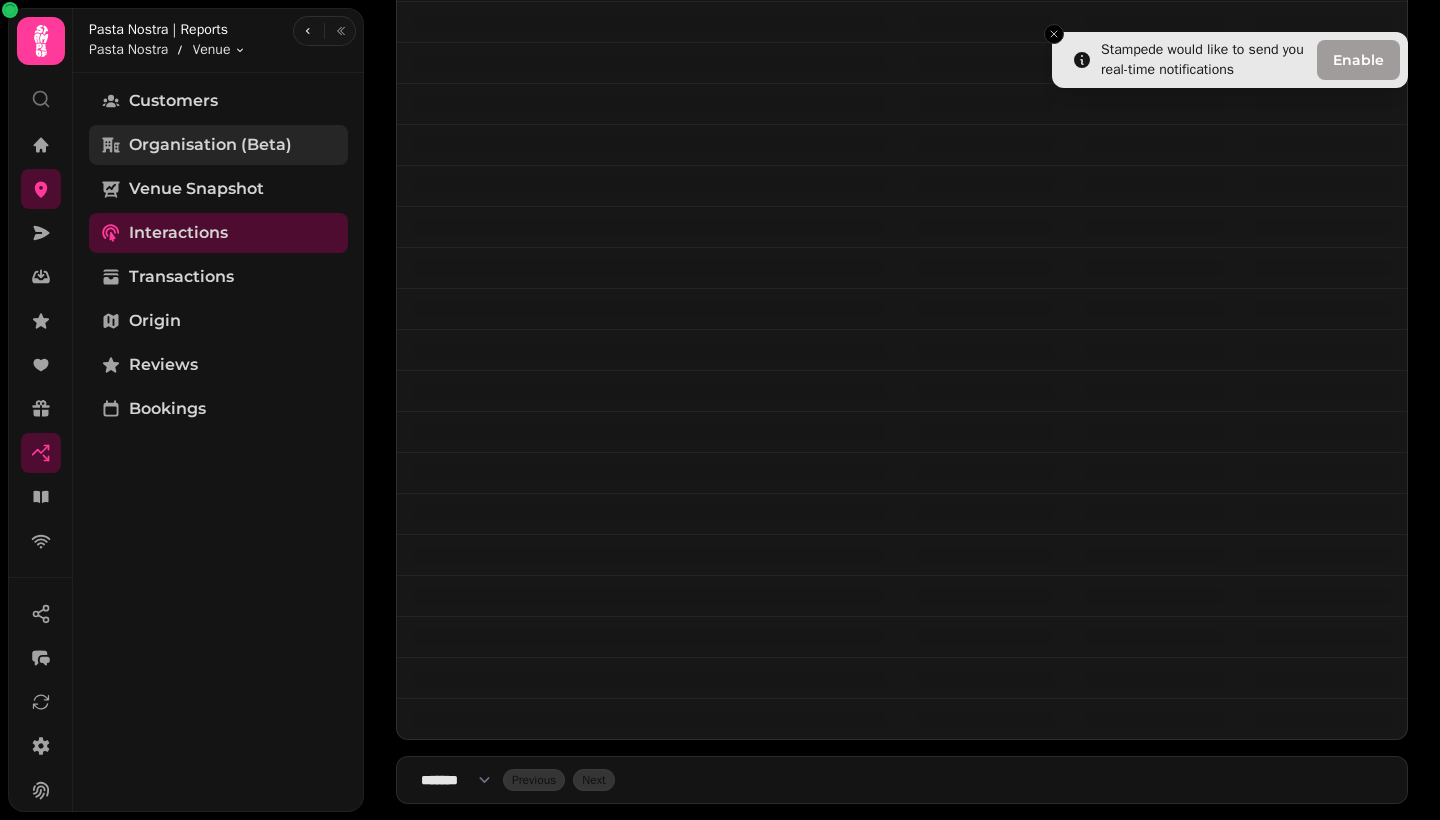 click on "Organisation (beta)" at bounding box center (210, 145) 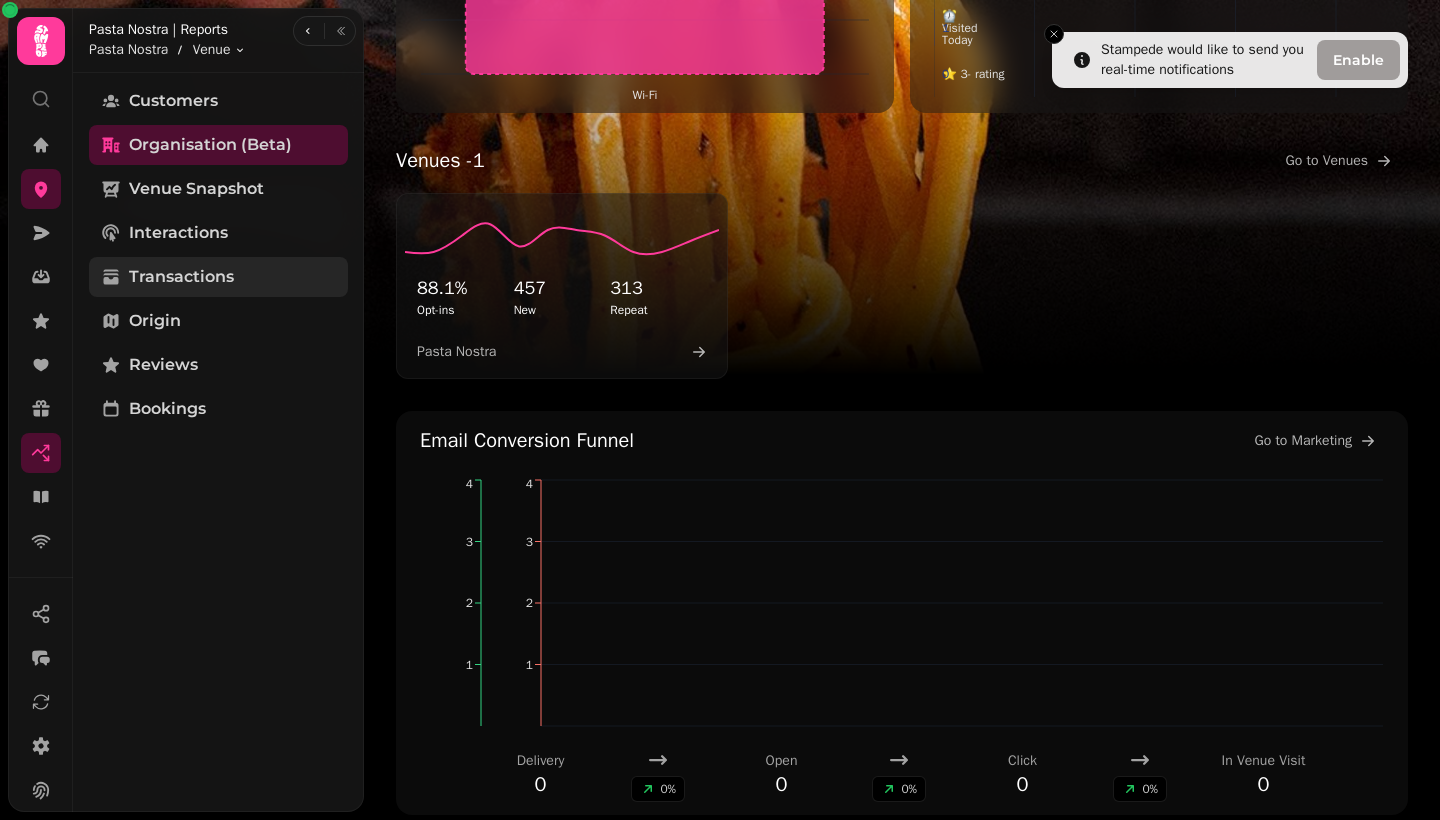 click on "Transactions" at bounding box center [181, 277] 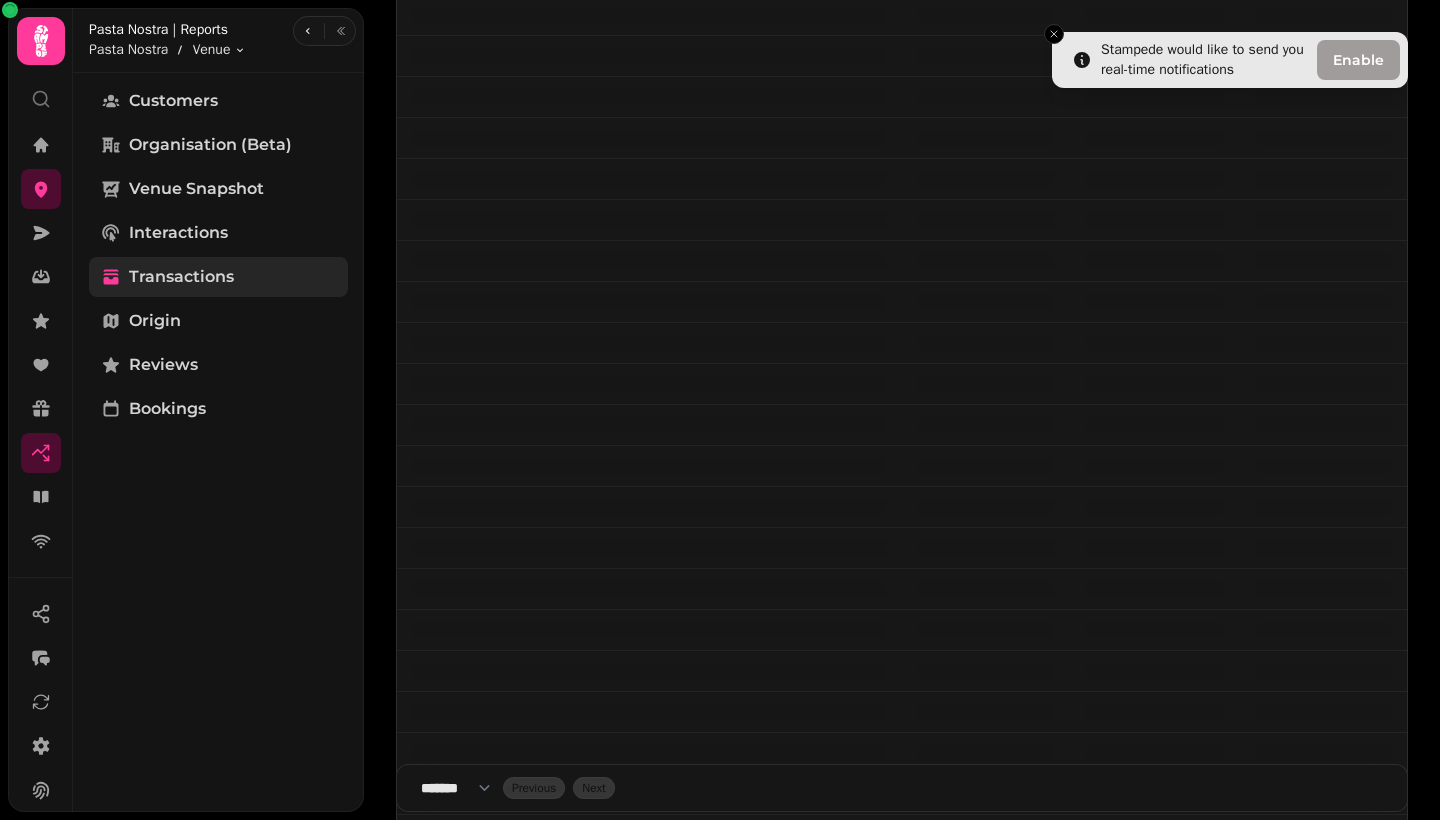 scroll, scrollTop: 0, scrollLeft: 0, axis: both 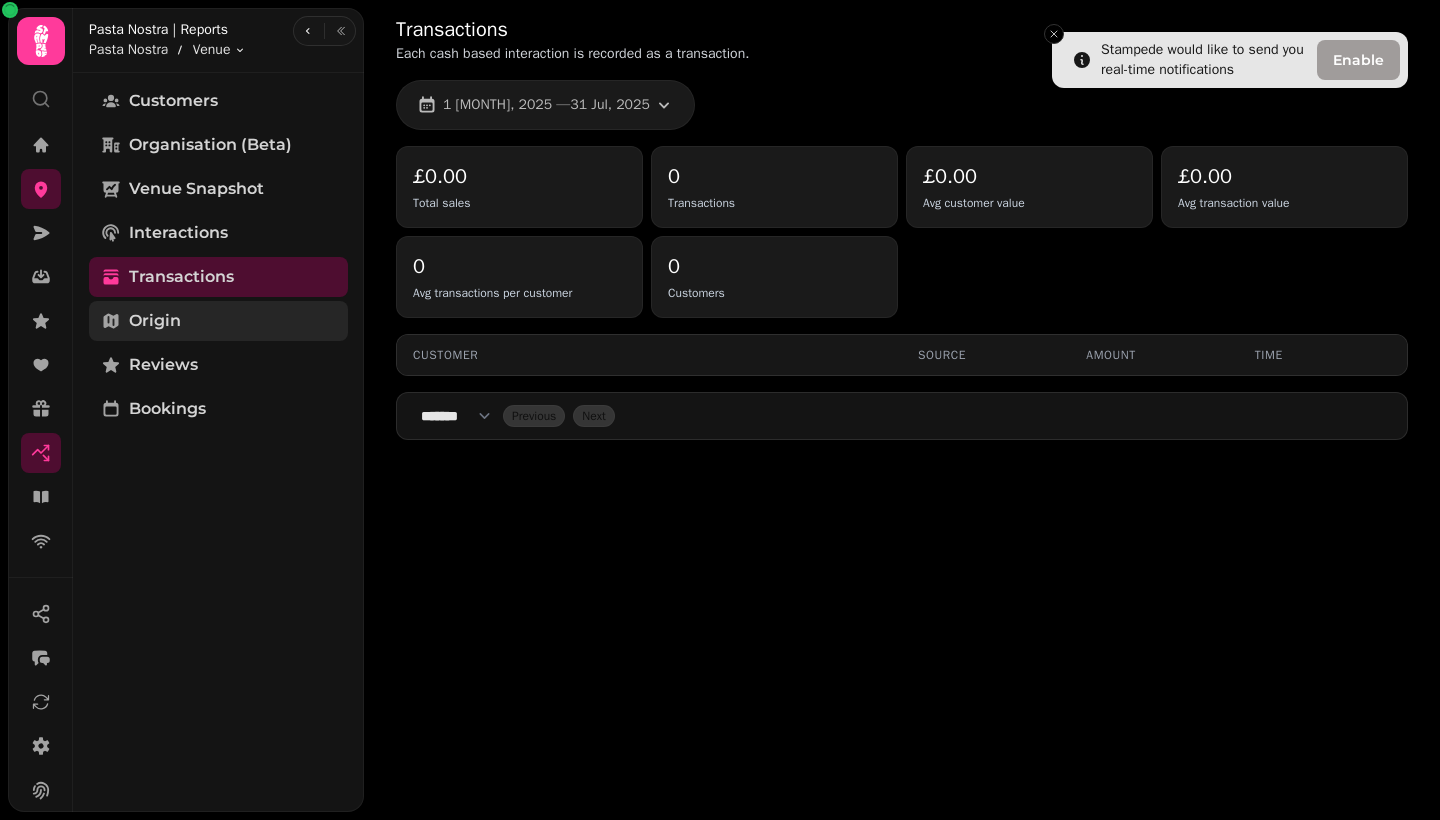 click on "Origin" at bounding box center (155, 321) 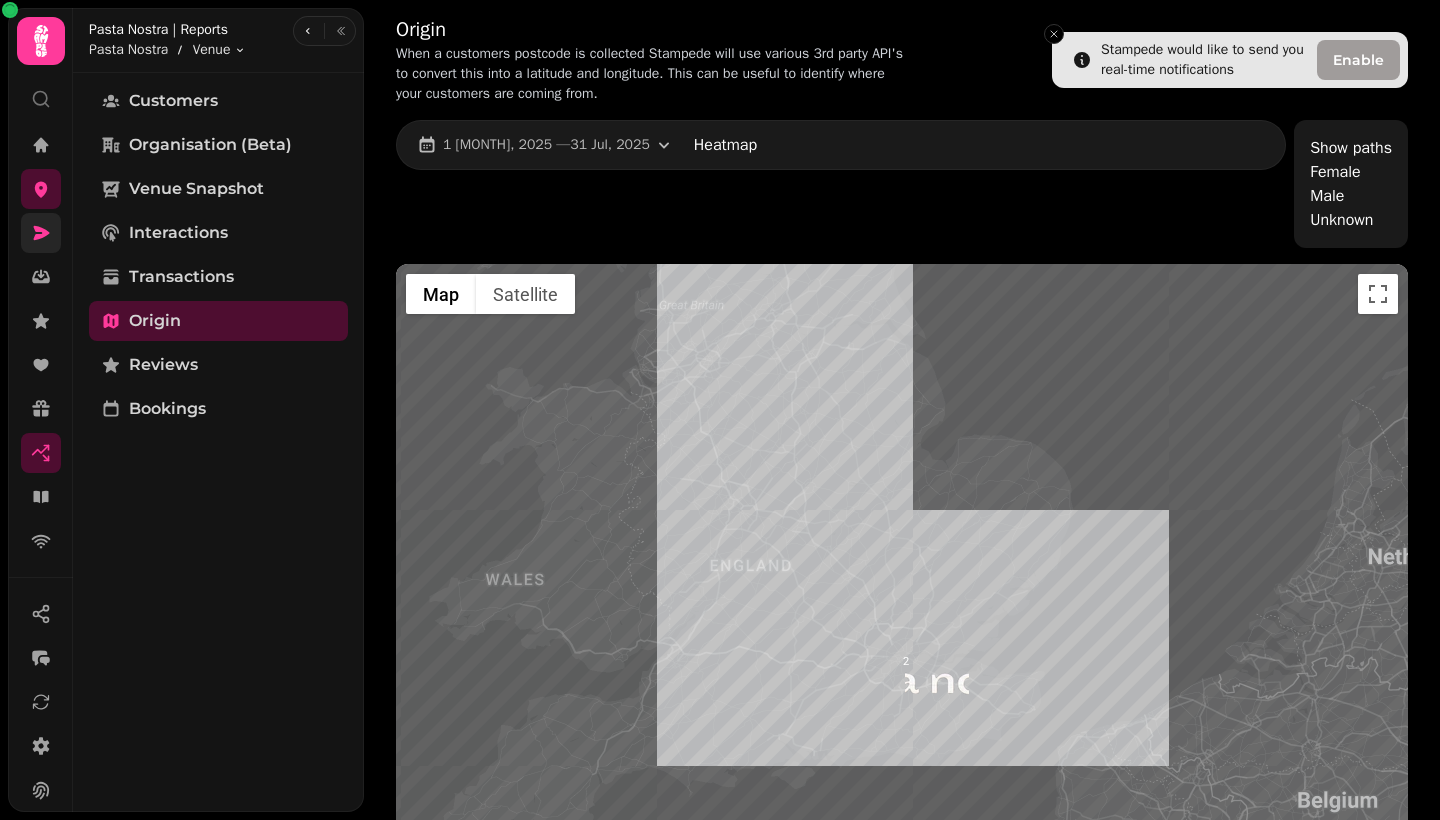 click at bounding box center (41, 233) 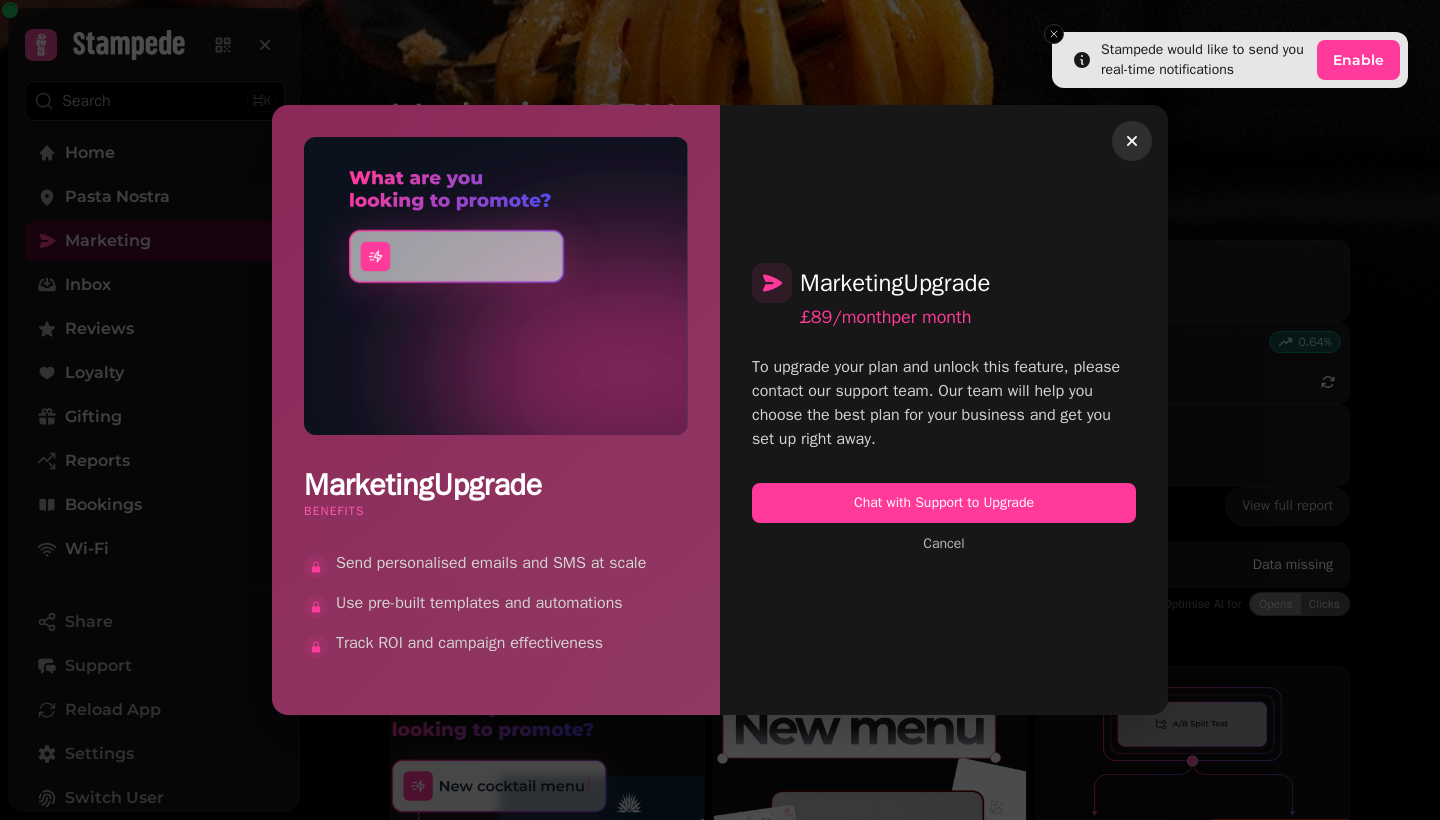 click 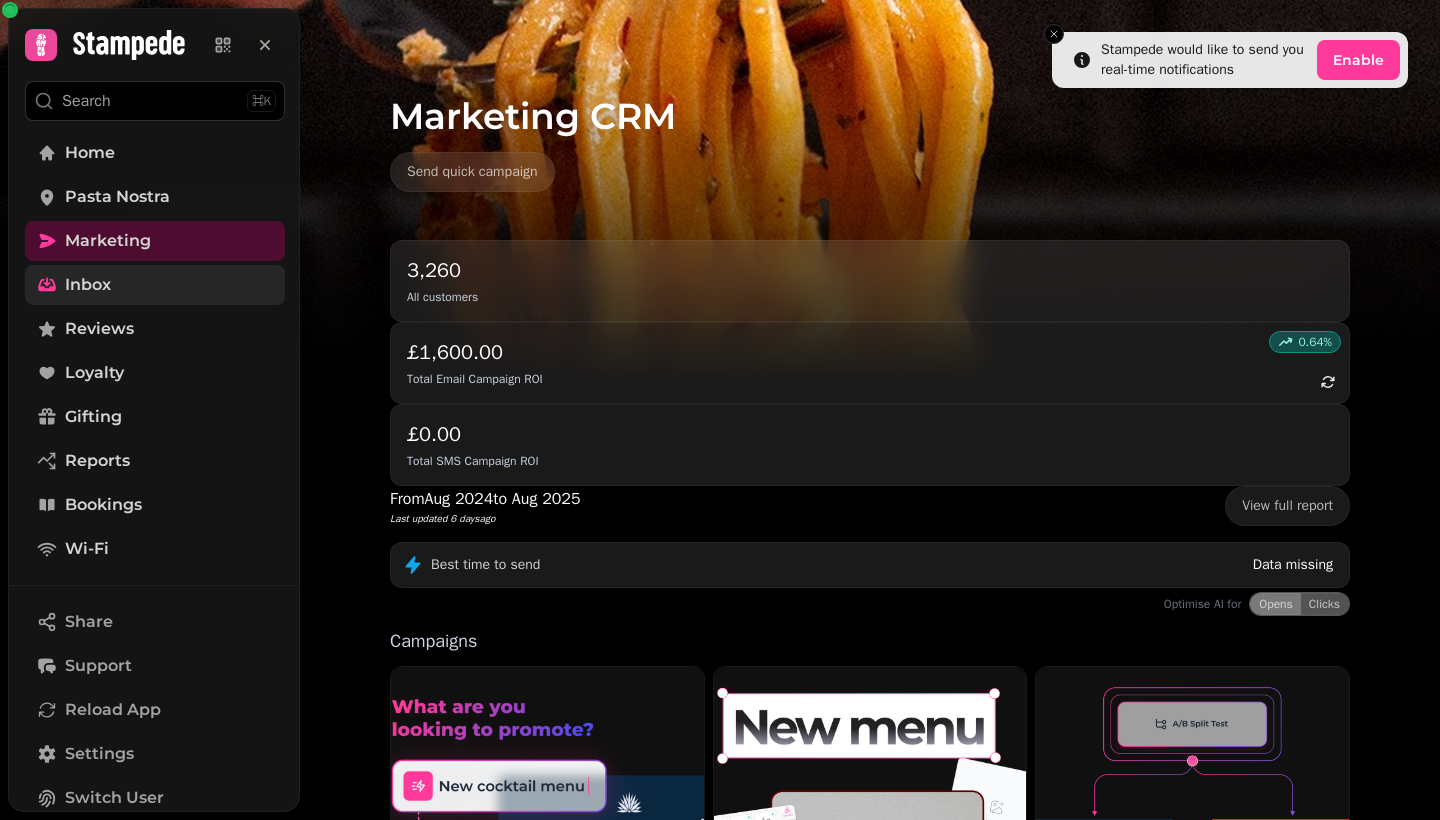 click on "Inbox" at bounding box center [155, 285] 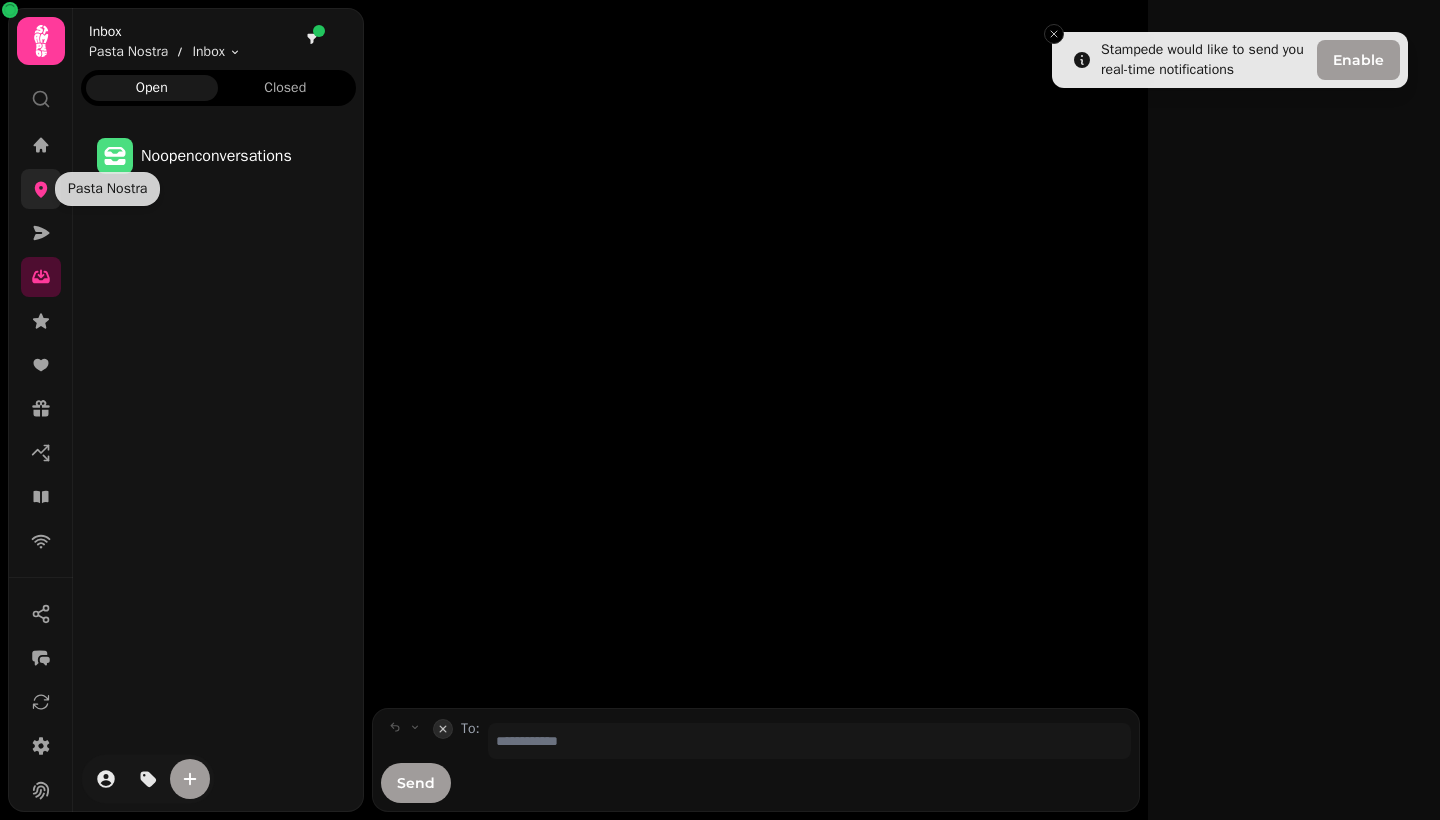 click at bounding box center (41, 189) 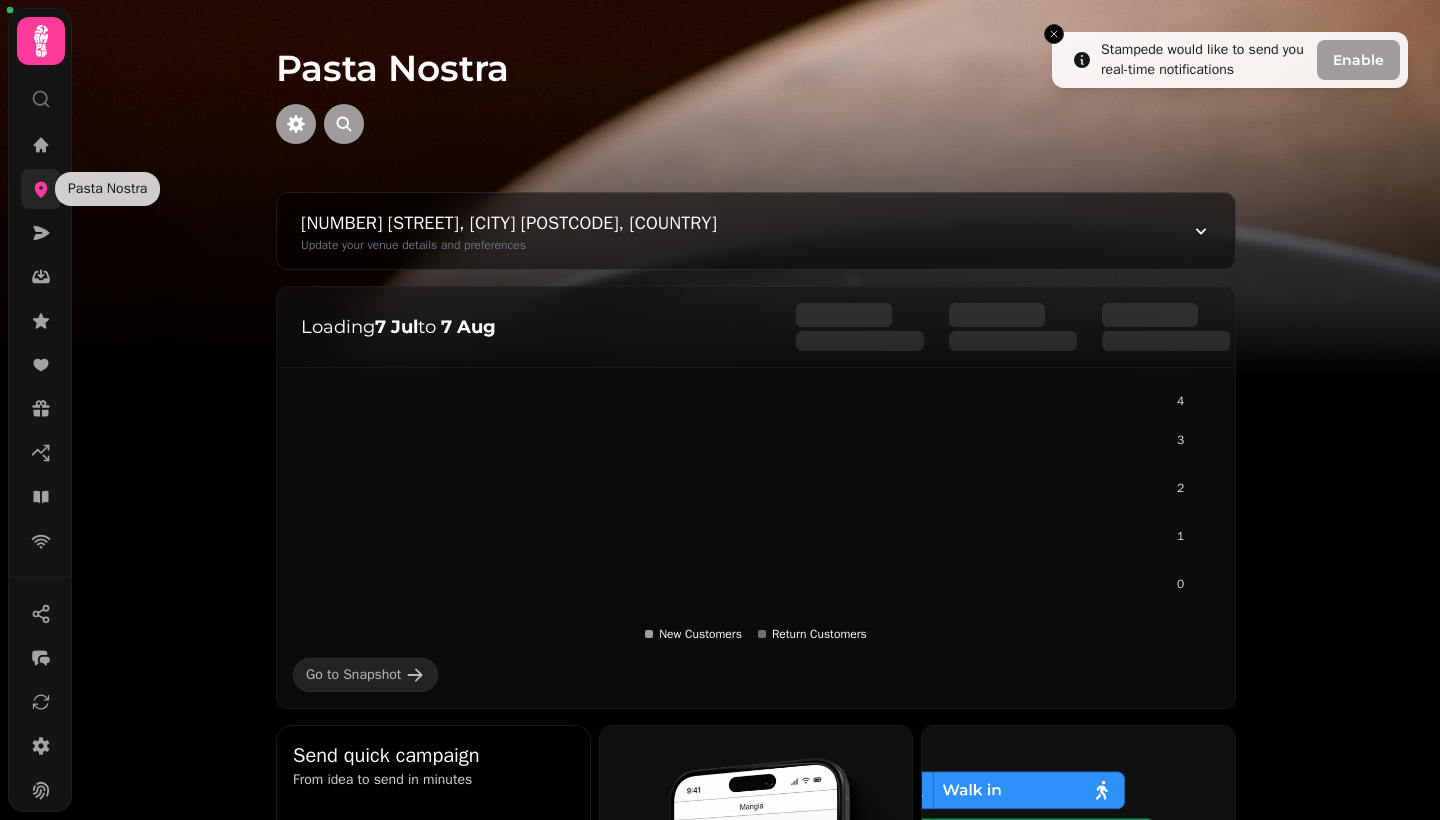 click 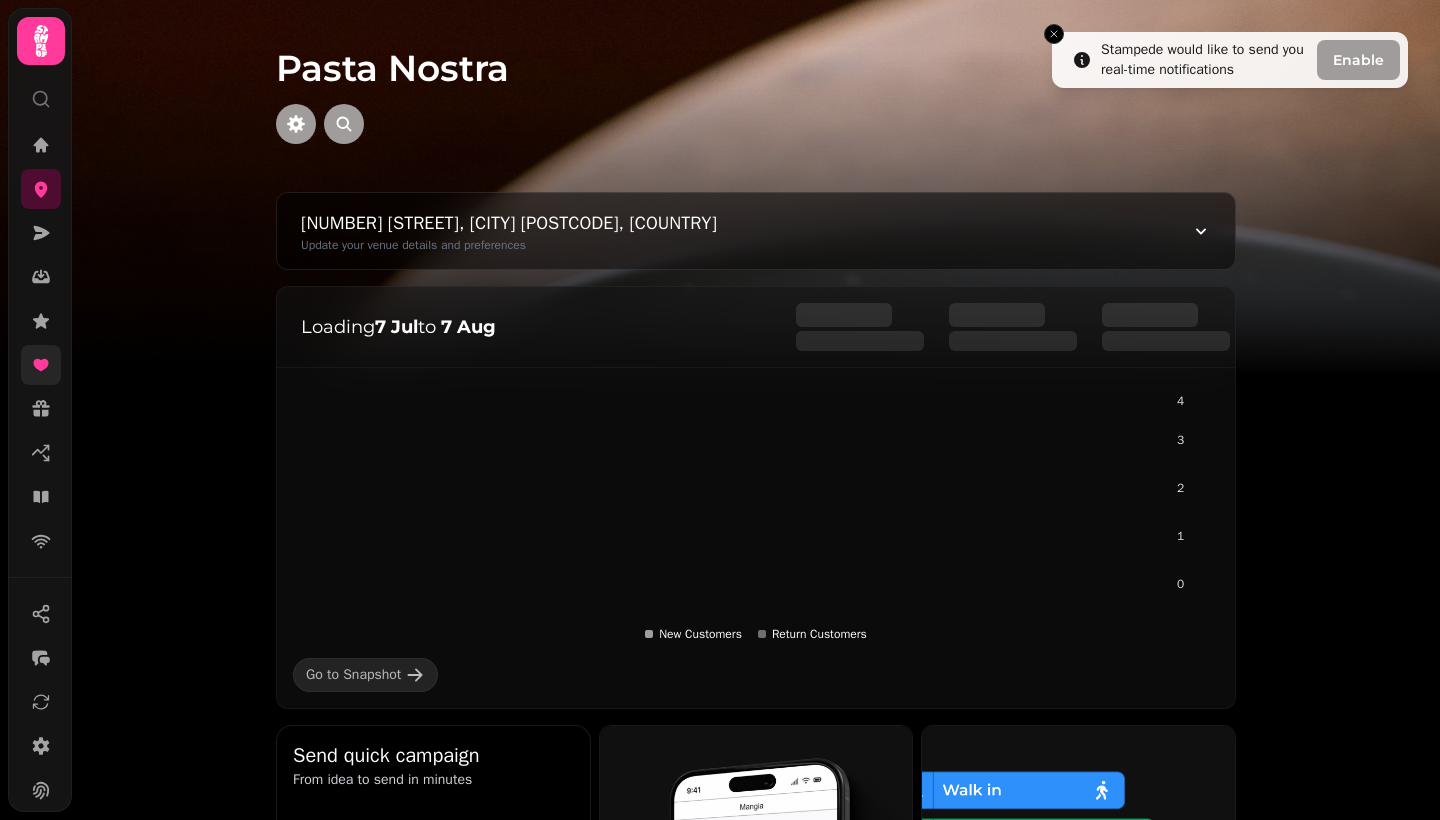 click at bounding box center [41, 365] 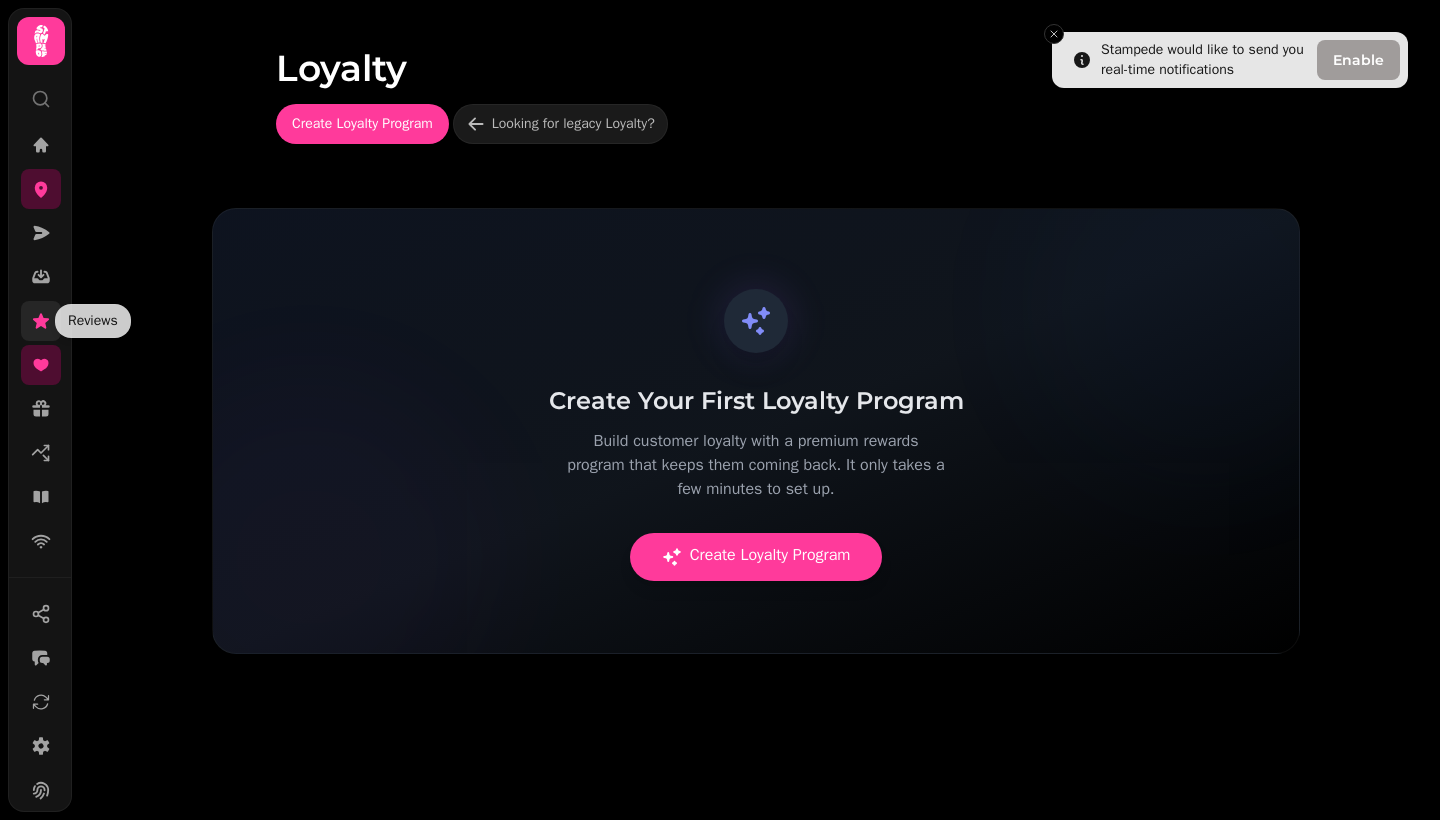 click at bounding box center [41, 321] 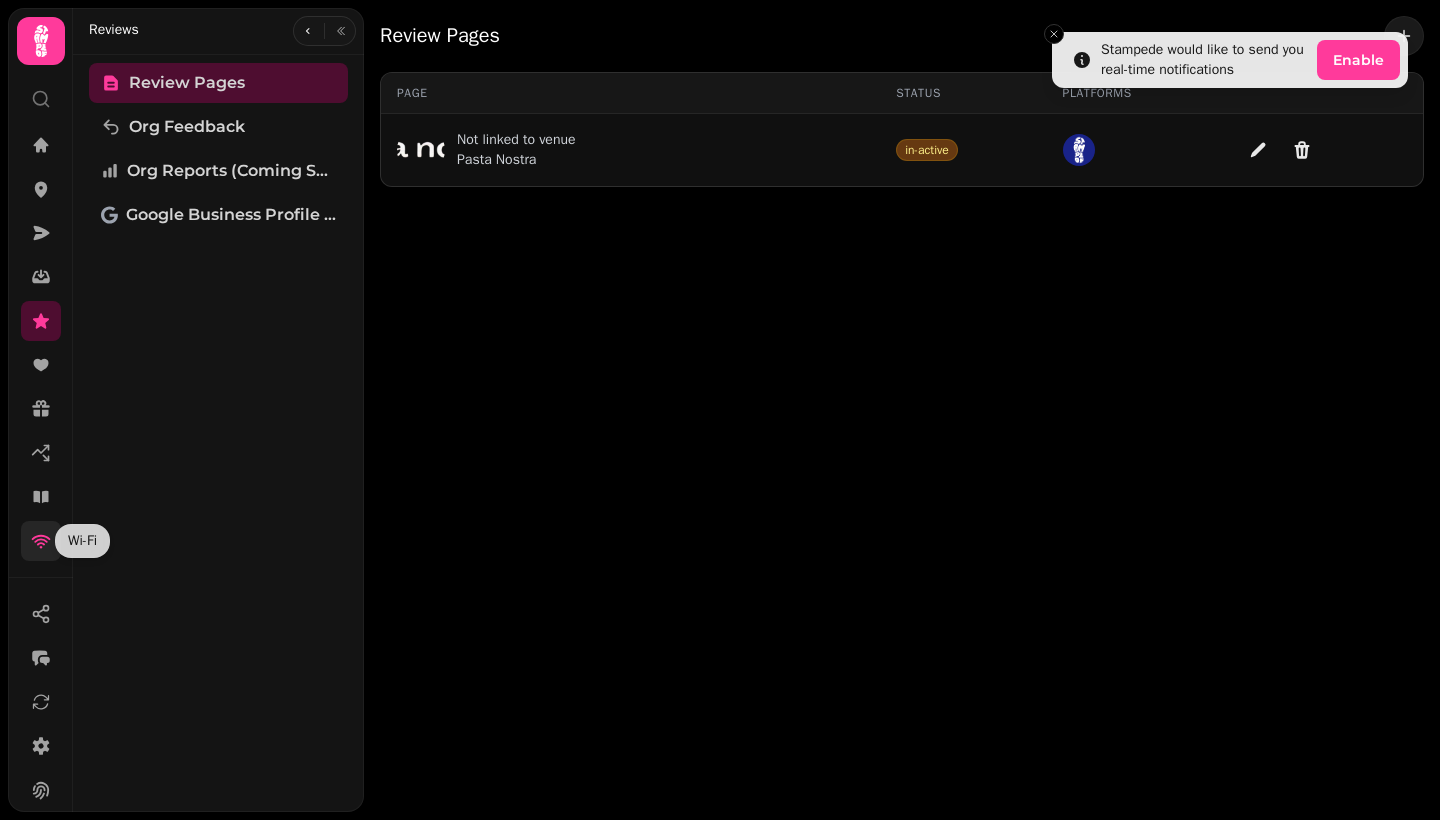 click 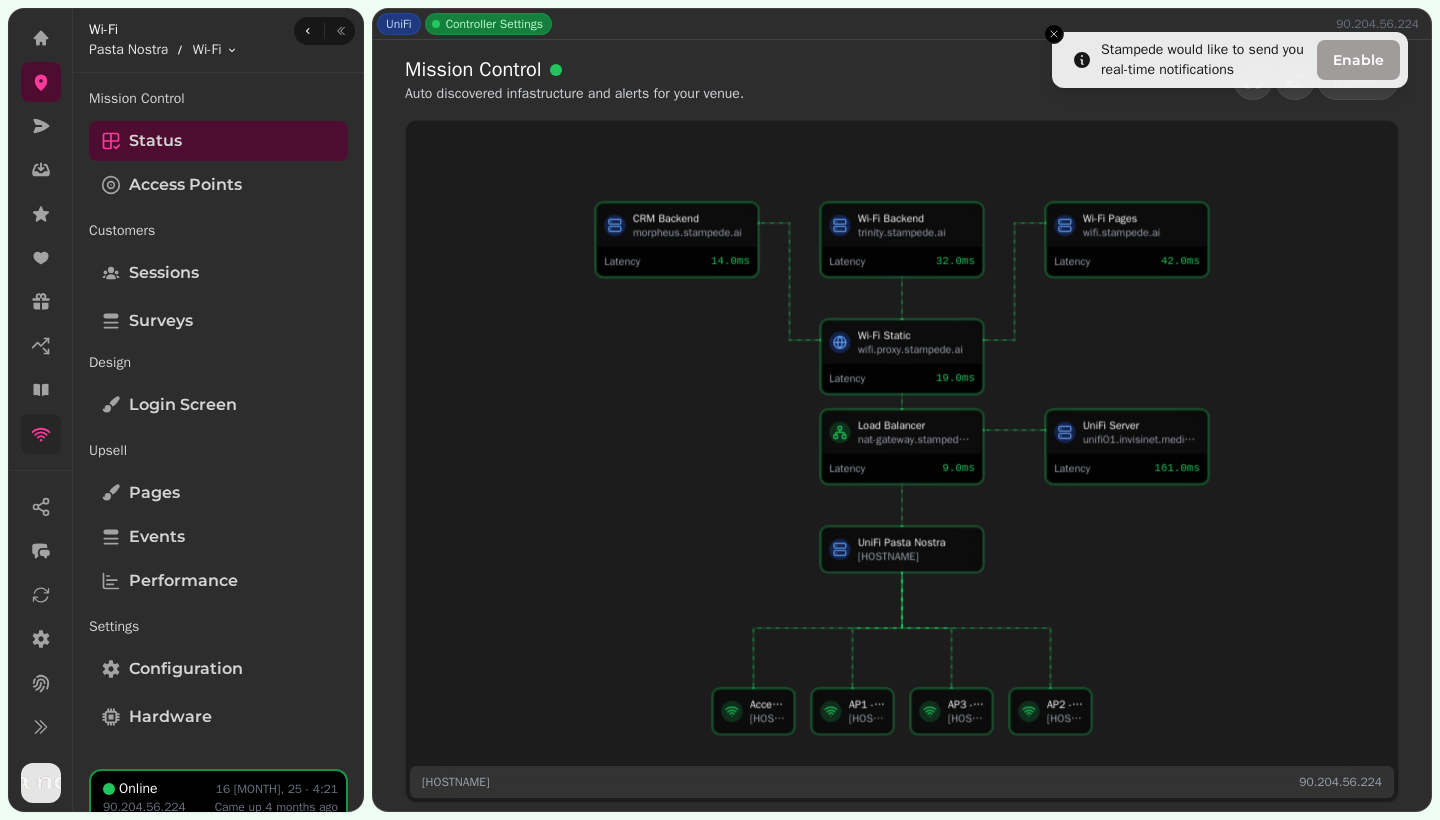 scroll, scrollTop: 107, scrollLeft: 0, axis: vertical 